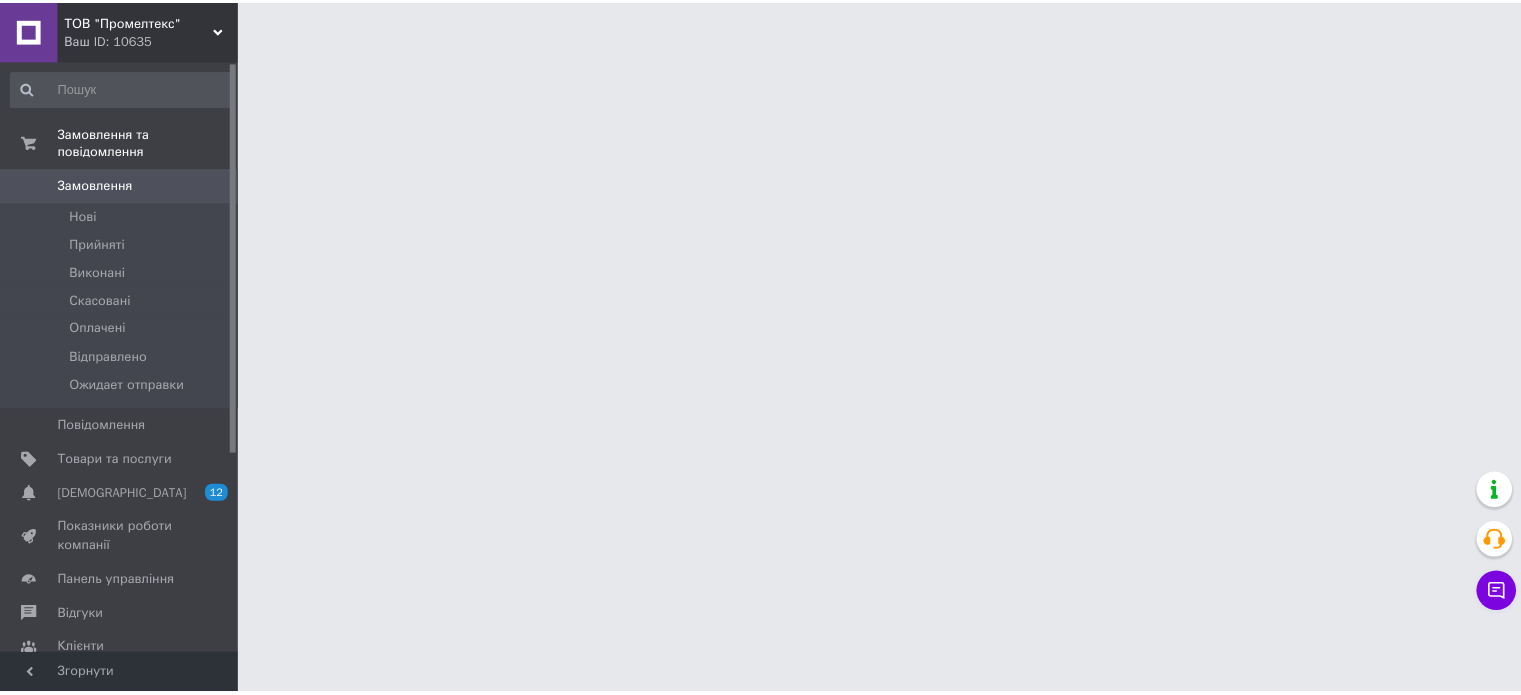 scroll, scrollTop: 0, scrollLeft: 0, axis: both 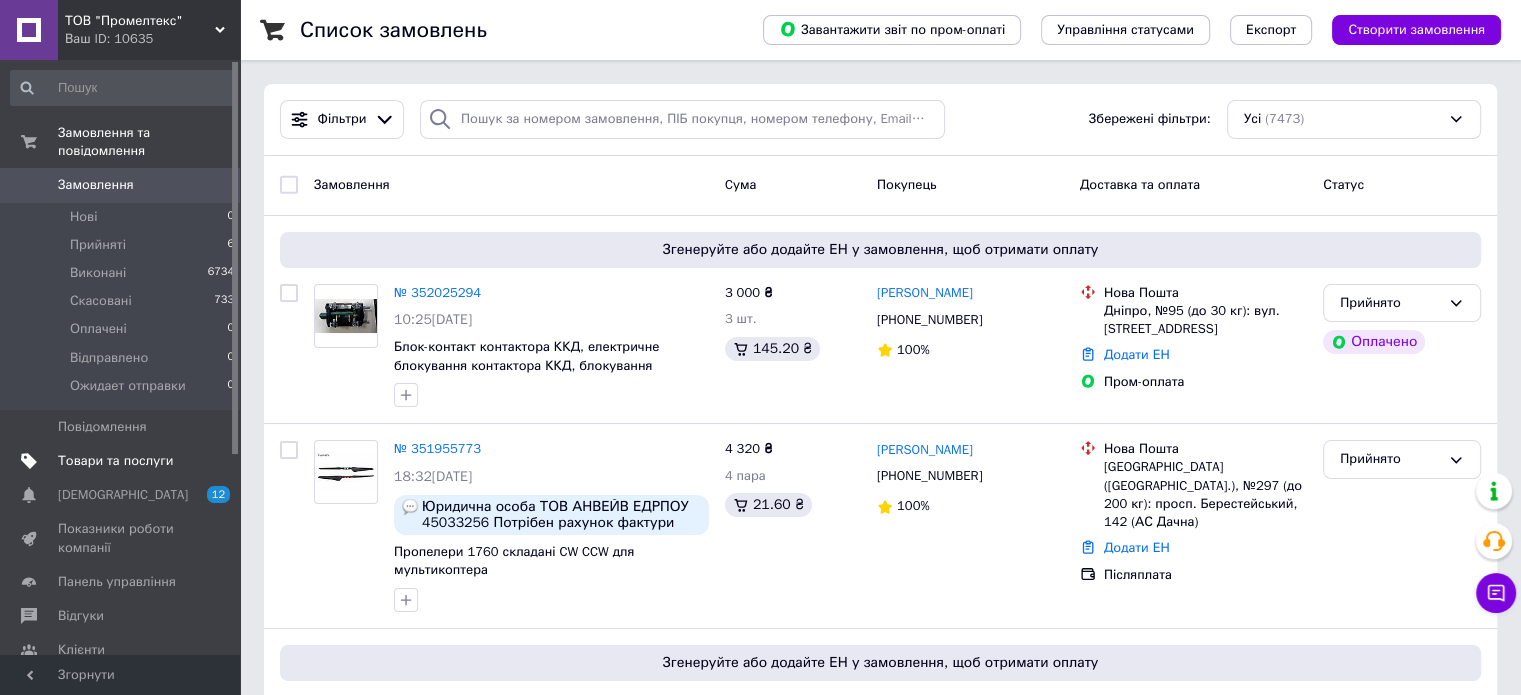 click on "Товари та послуги" at bounding box center (115, 461) 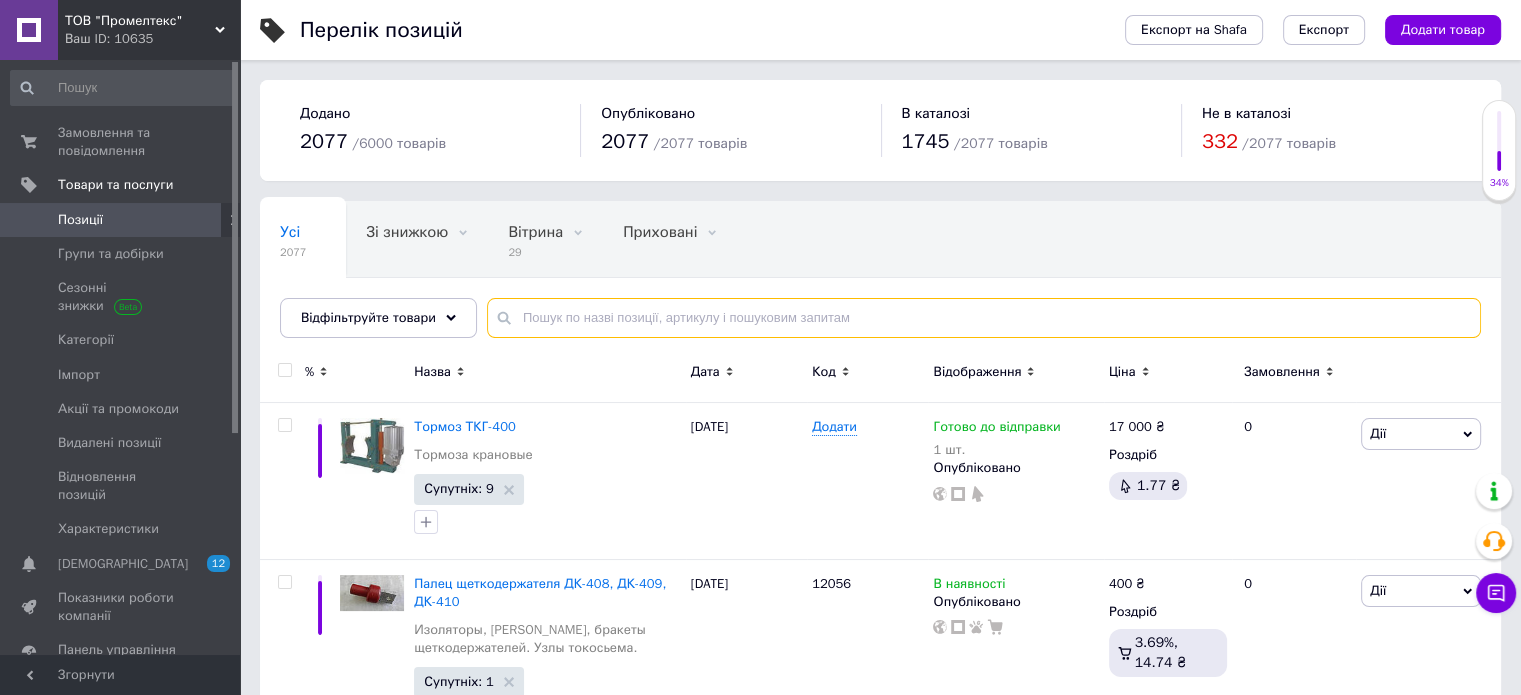 click at bounding box center (984, 318) 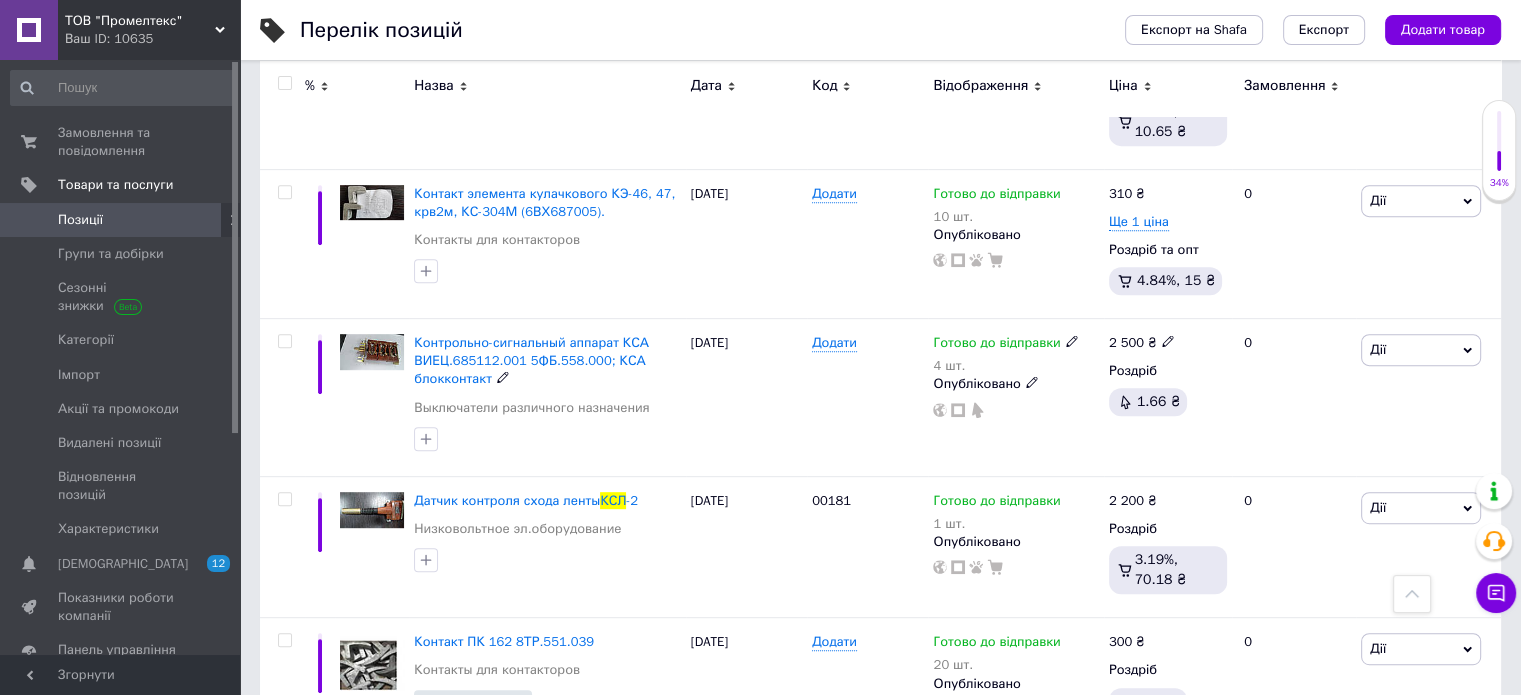 scroll, scrollTop: 0, scrollLeft: 0, axis: both 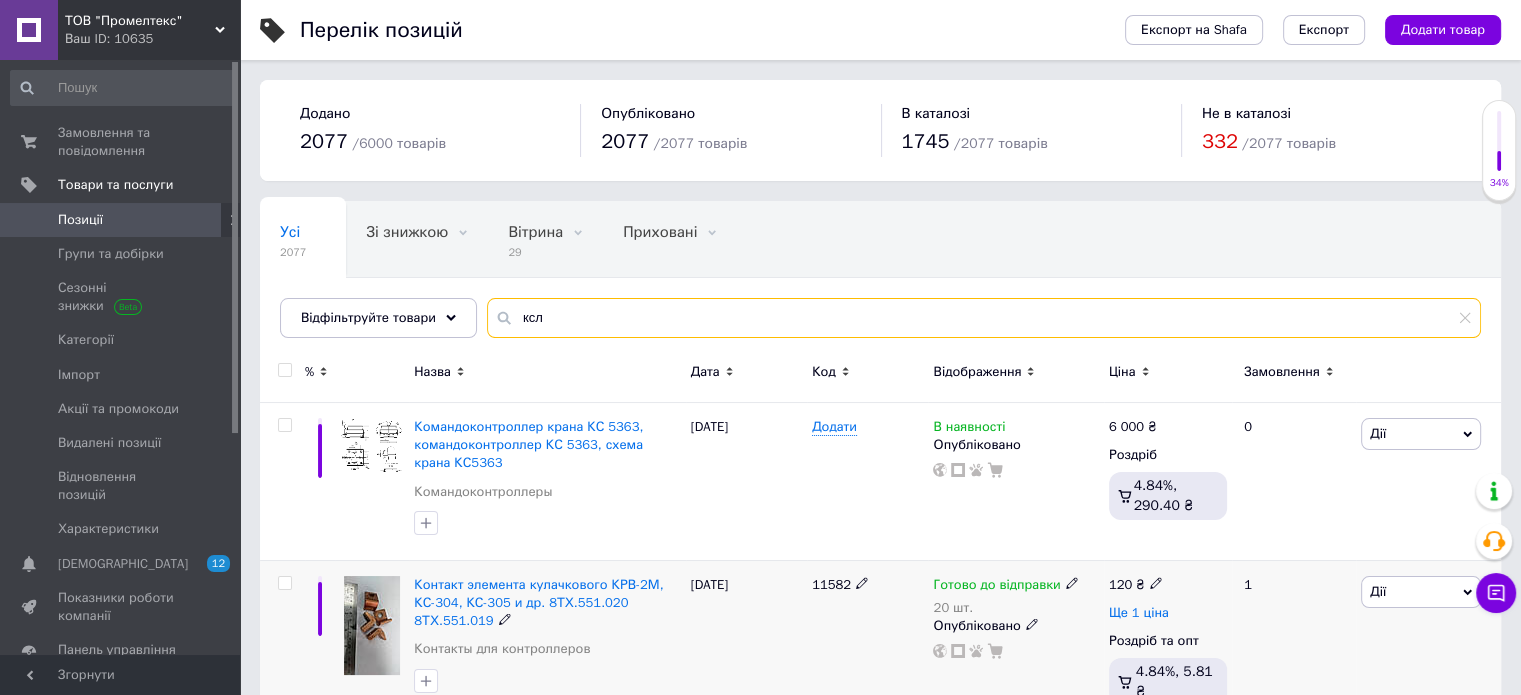 type on "ксл" 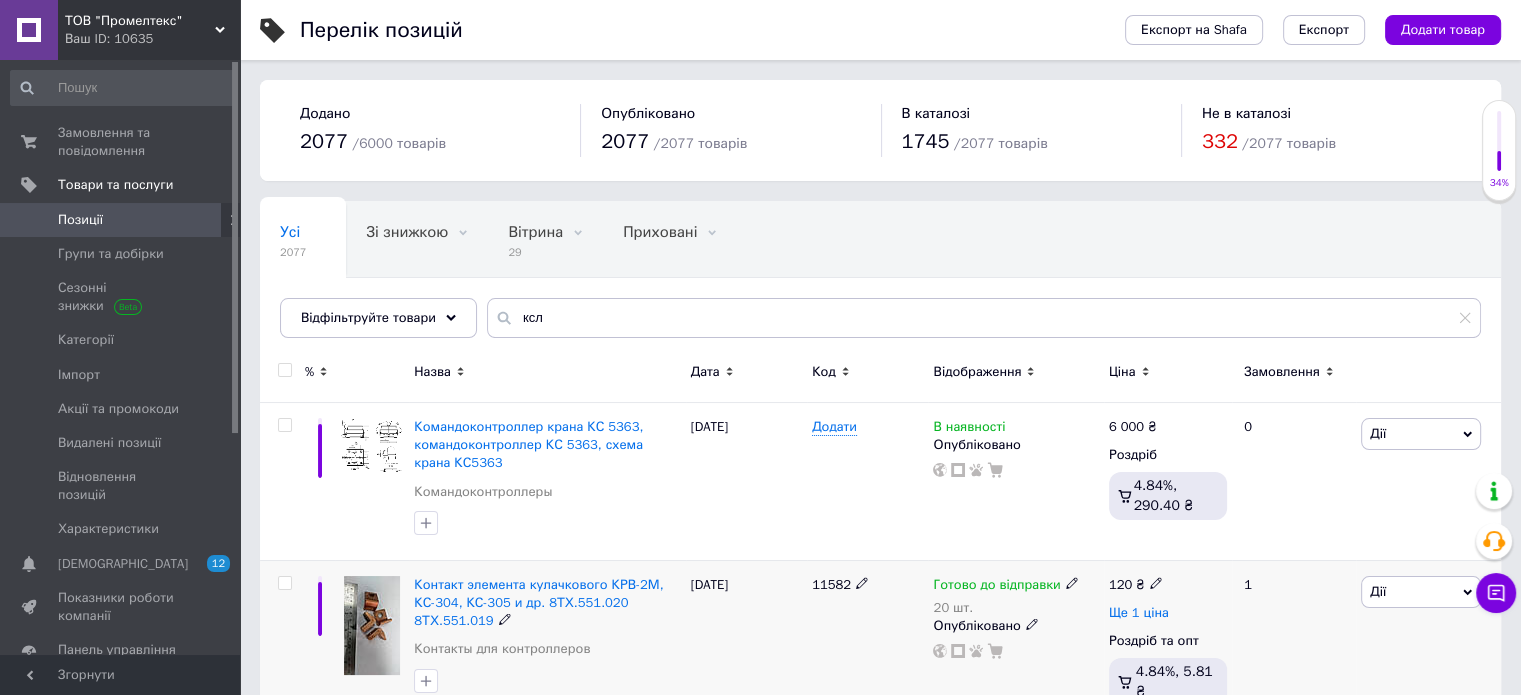 click on "Ще 1 ціна" at bounding box center (1139, 613) 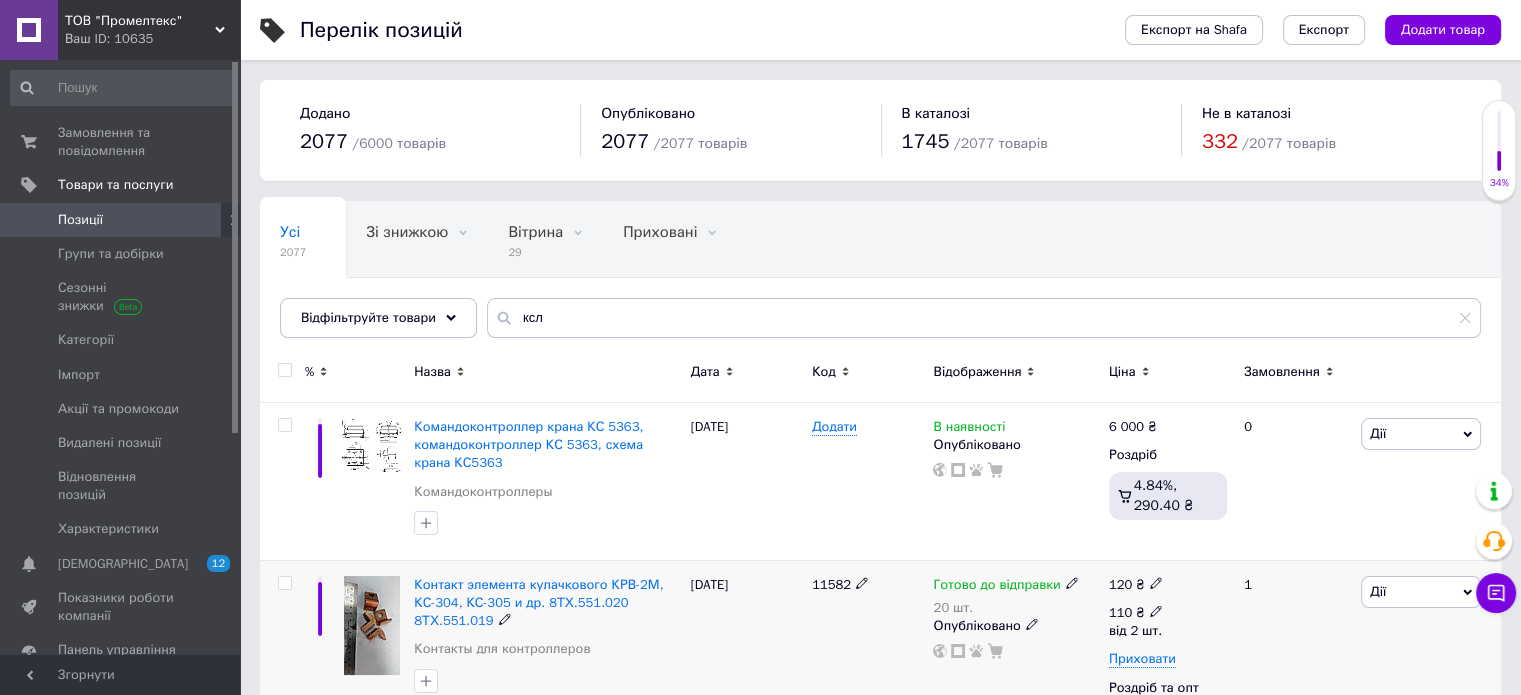 click 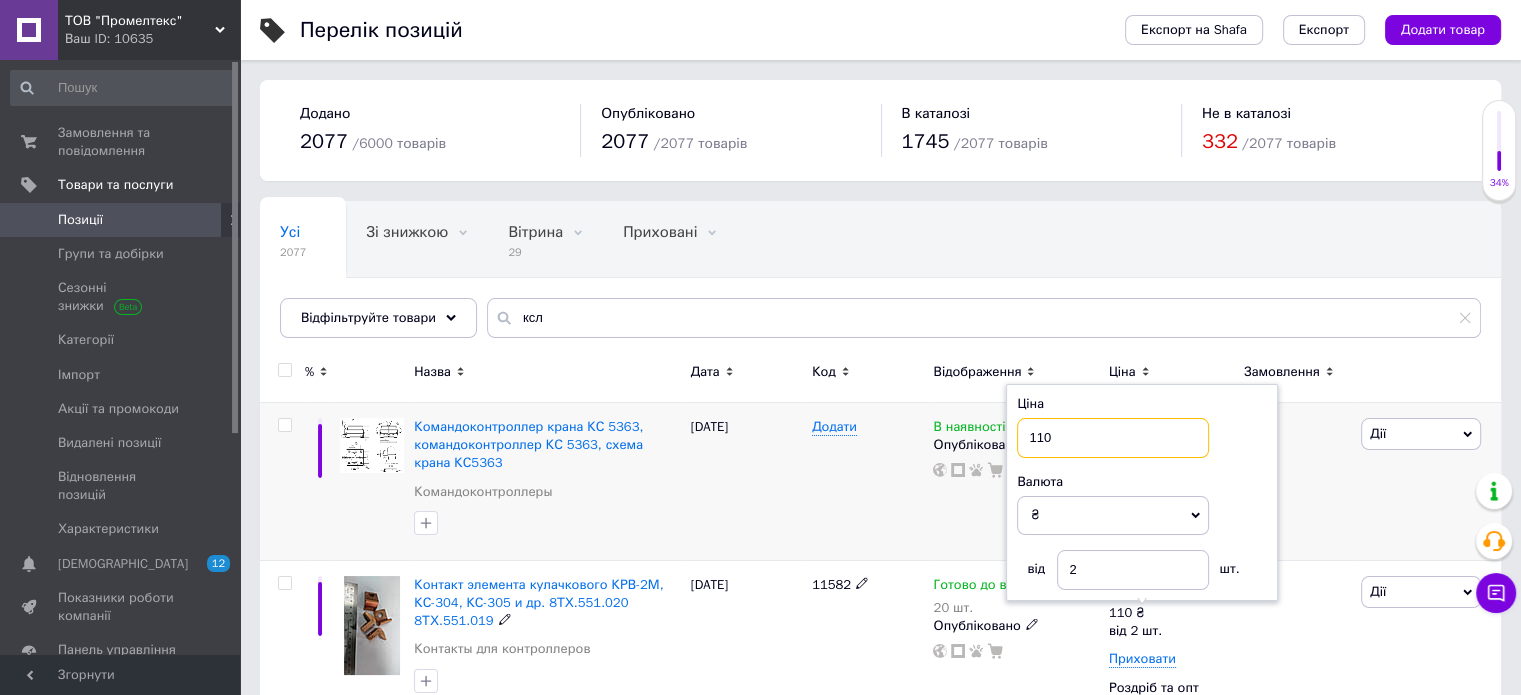 drag, startPoint x: 1057, startPoint y: 443, endPoint x: 1004, endPoint y: 431, distance: 54.34151 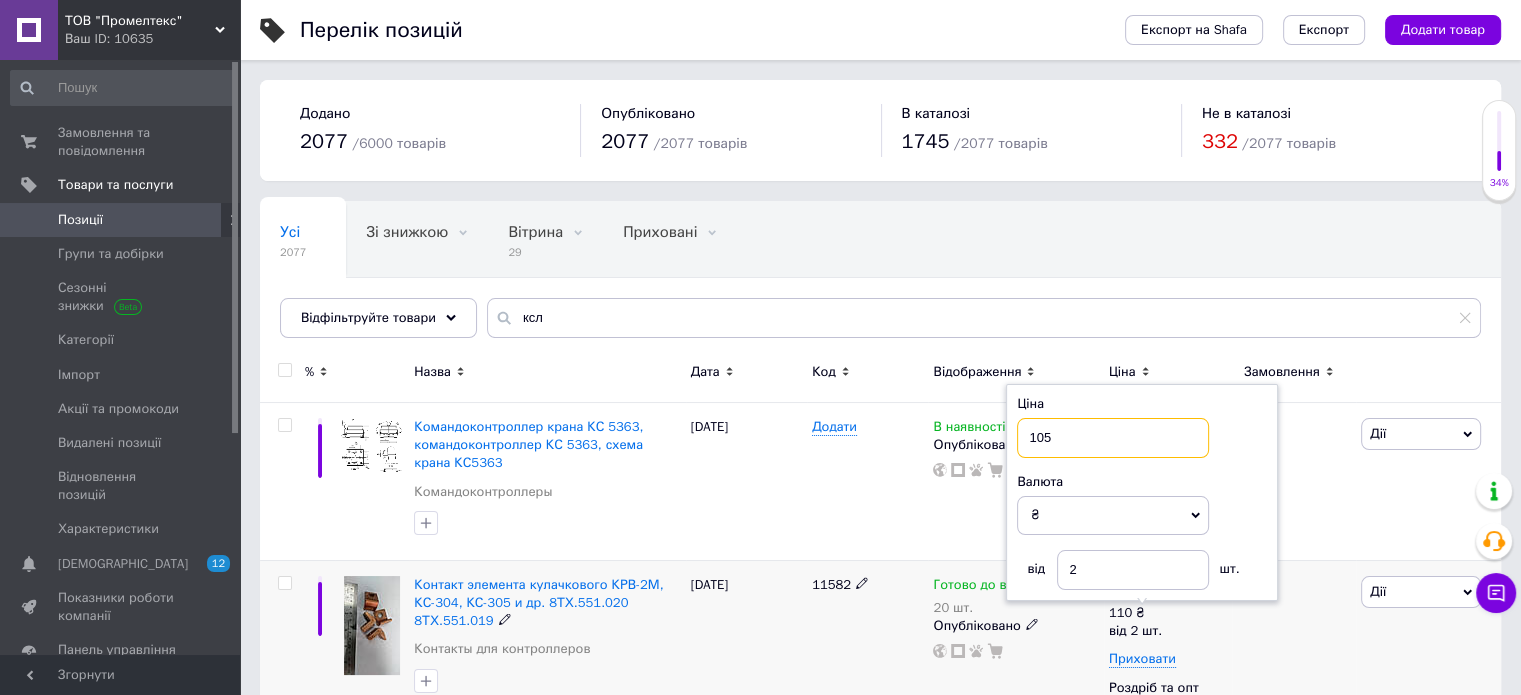 drag, startPoint x: 1059, startPoint y: 432, endPoint x: 1015, endPoint y: 433, distance: 44.011364 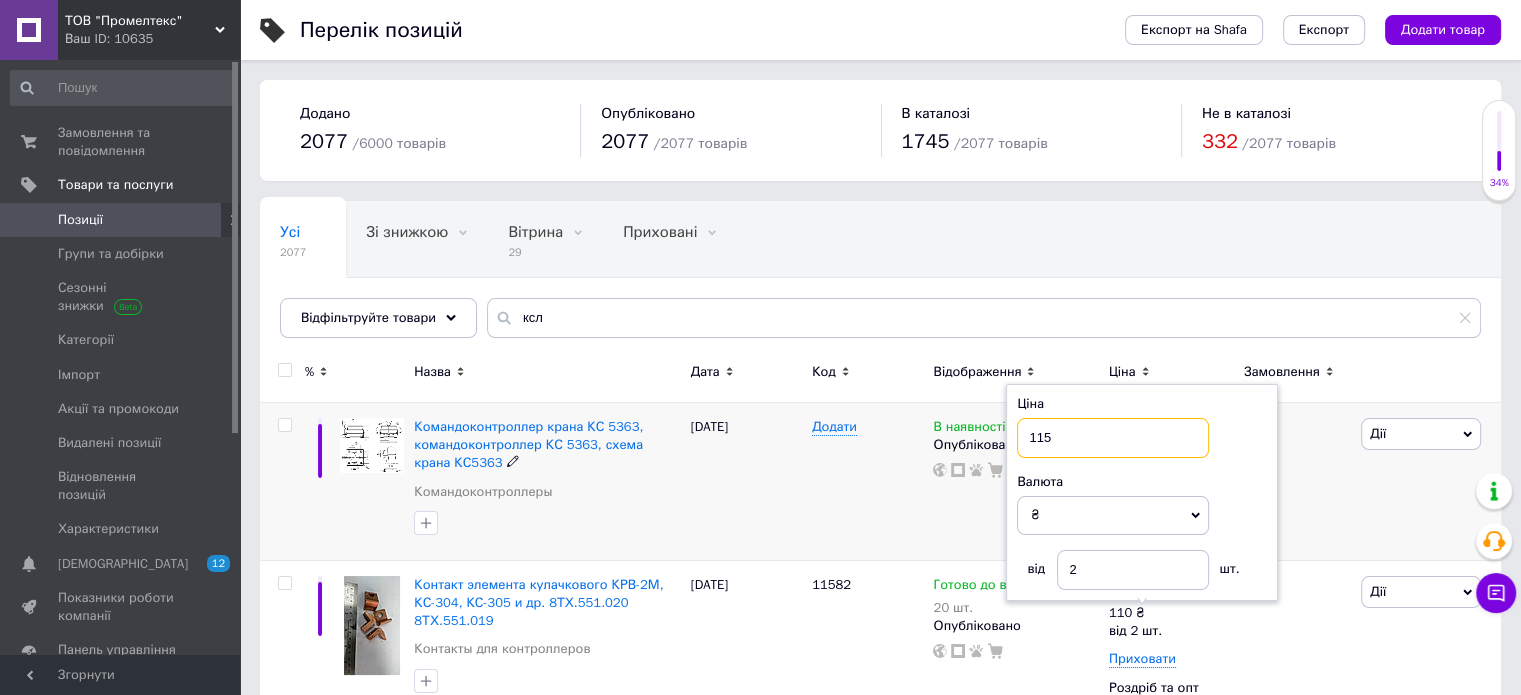 type on "115" 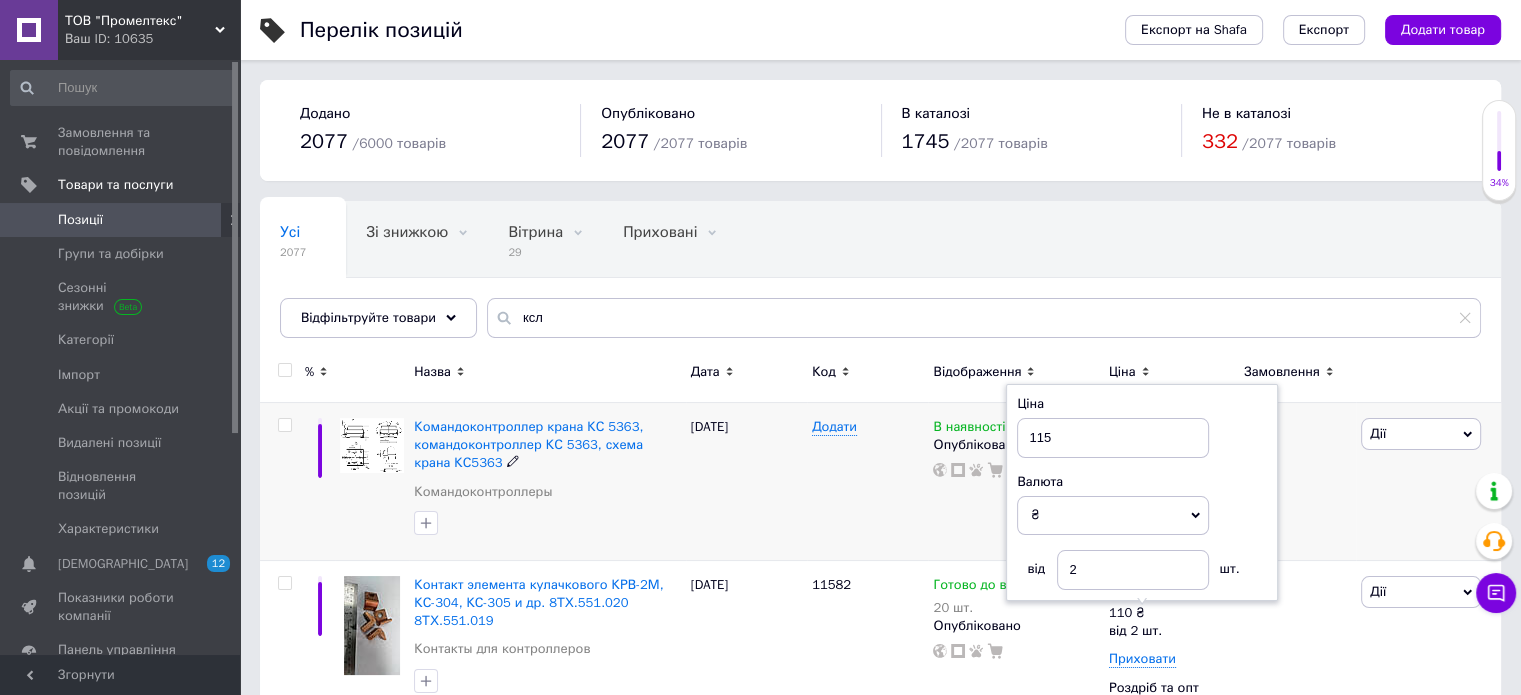 click on "В наявності Опубліковано" at bounding box center (1015, 482) 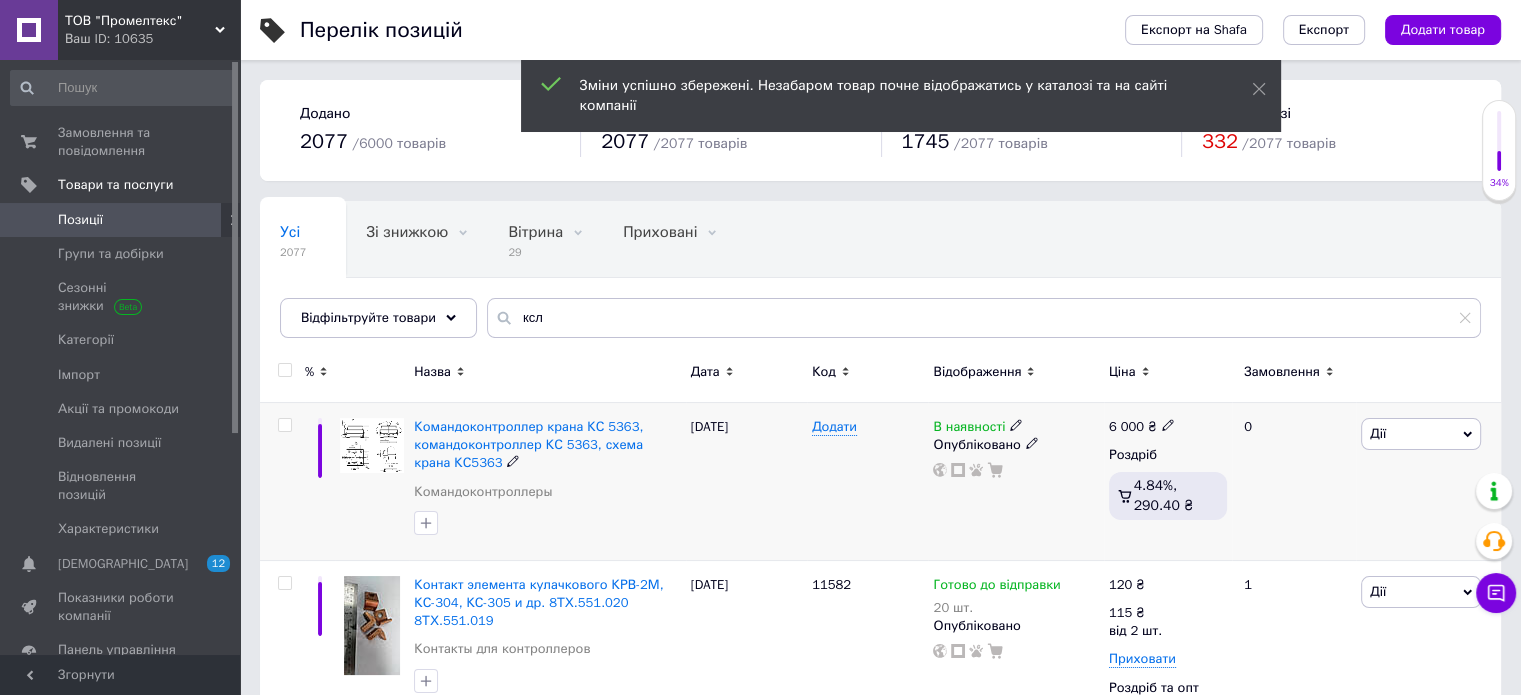 scroll, scrollTop: 100, scrollLeft: 0, axis: vertical 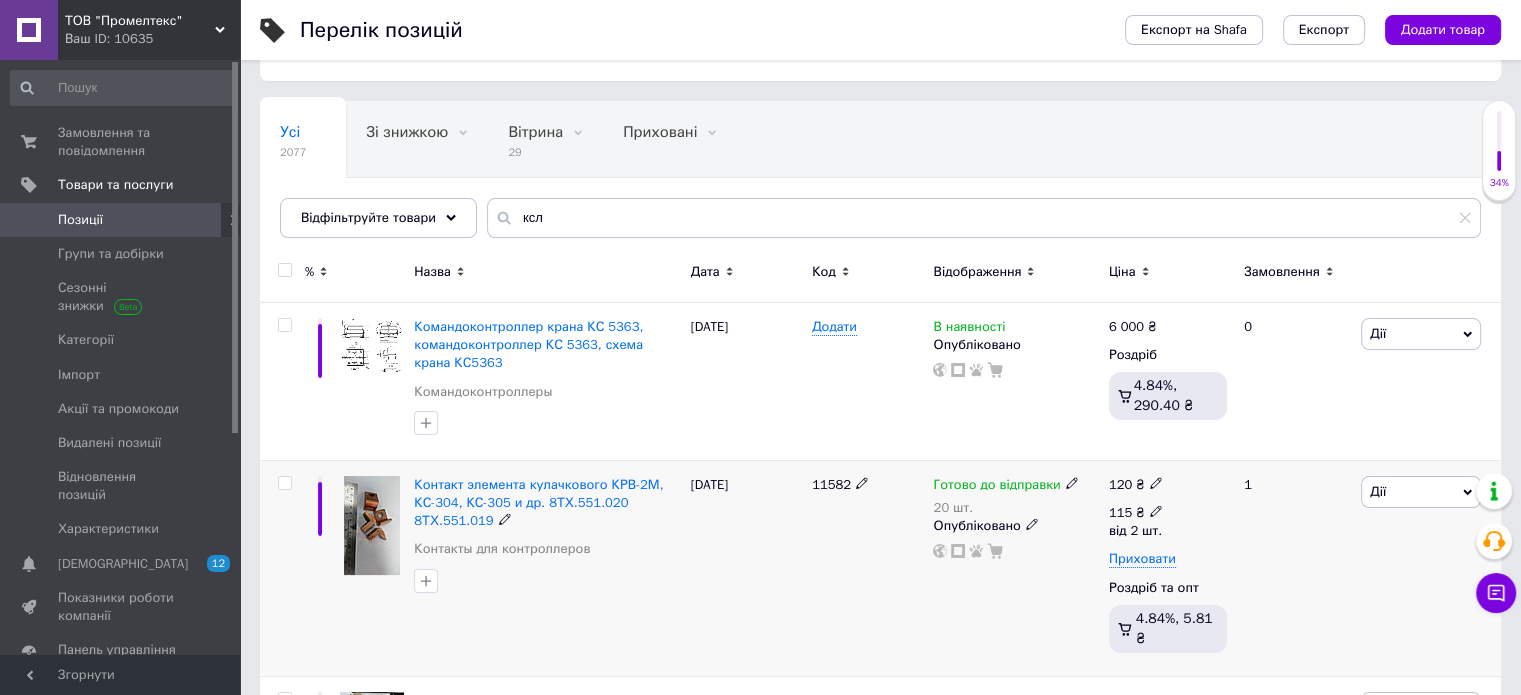click 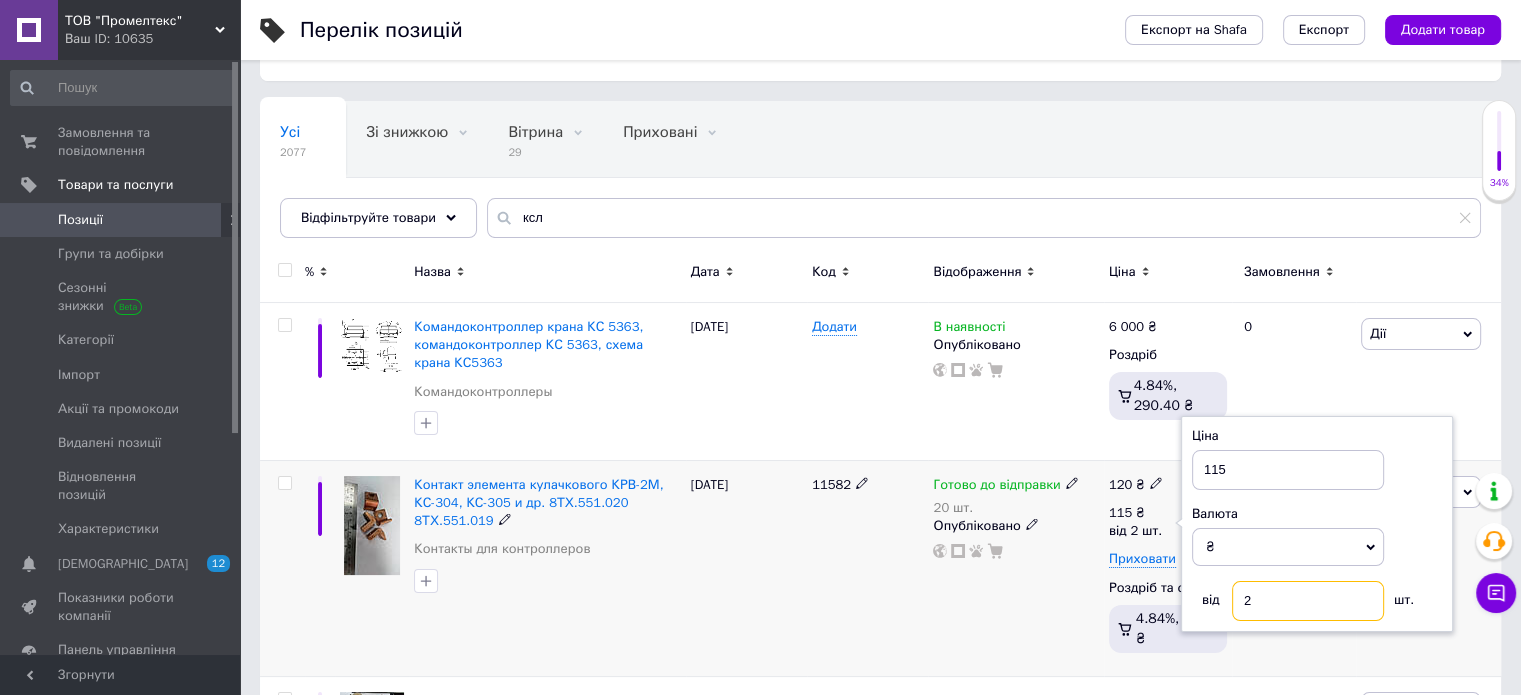 drag, startPoint x: 1251, startPoint y: 603, endPoint x: 1238, endPoint y: 597, distance: 14.3178215 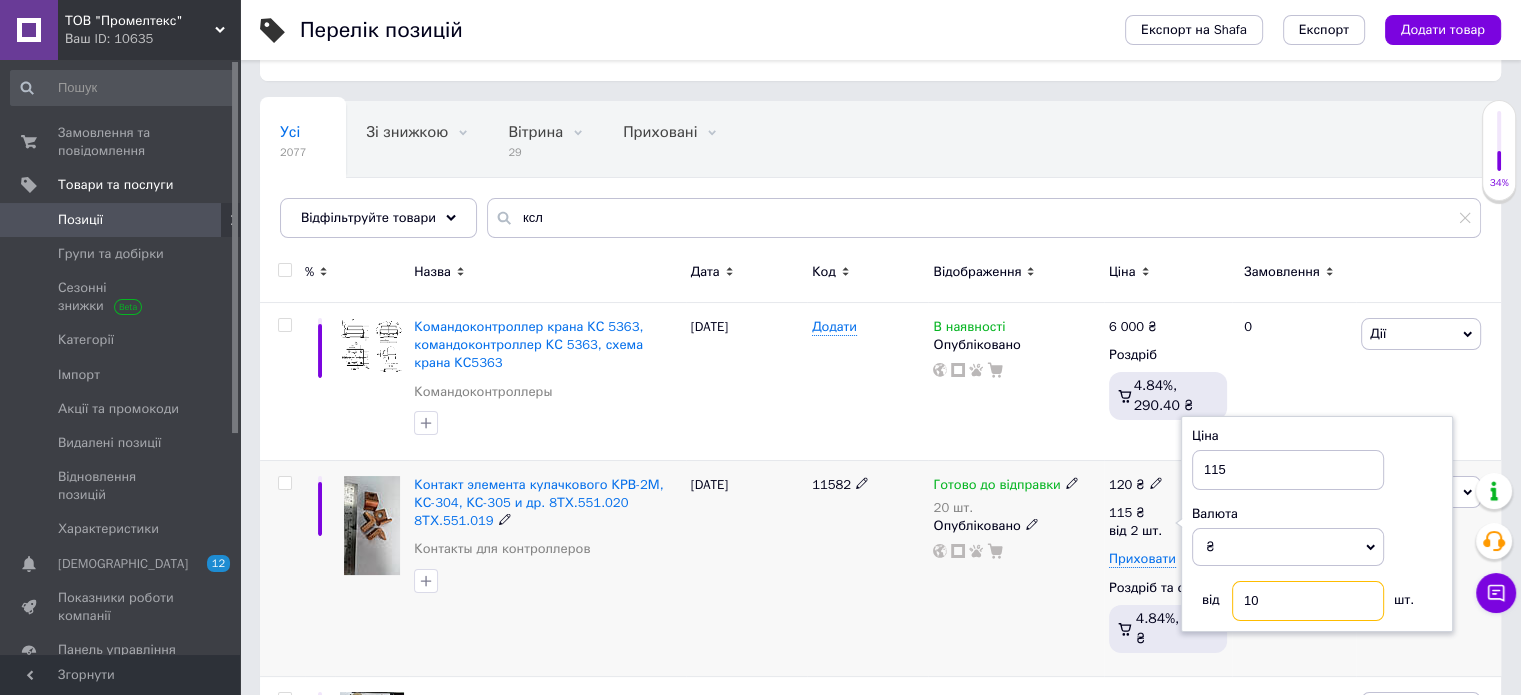 type on "10" 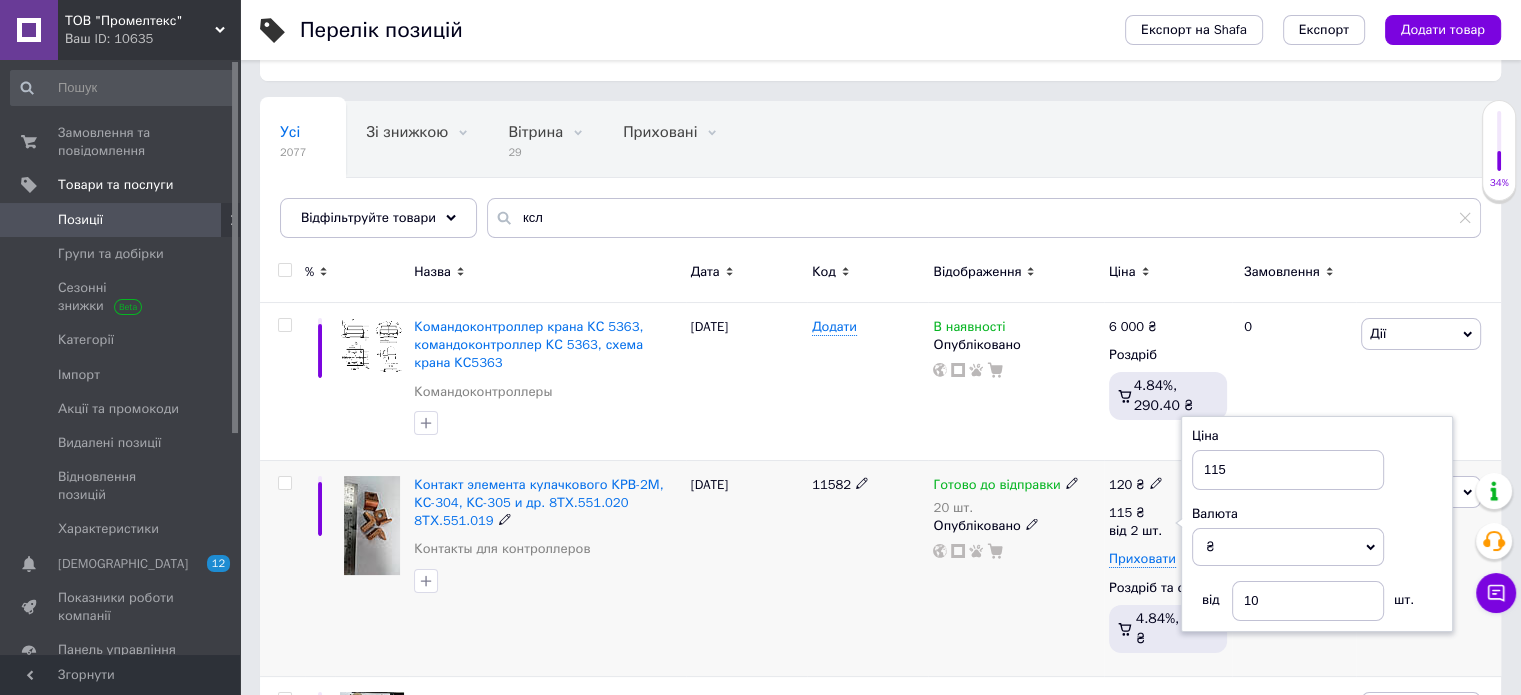 click on "Готово до відправки 20 шт. Опубліковано" at bounding box center (1015, 568) 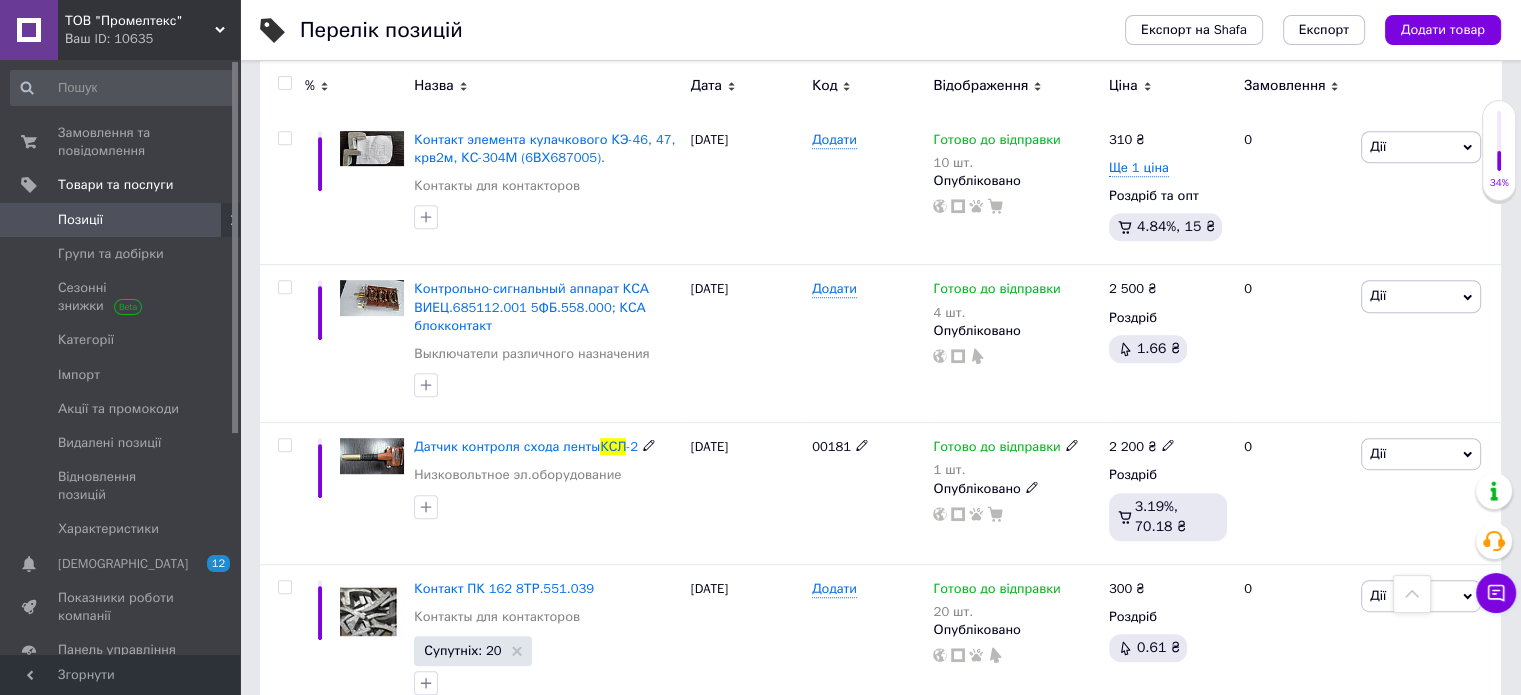 scroll, scrollTop: 1200, scrollLeft: 0, axis: vertical 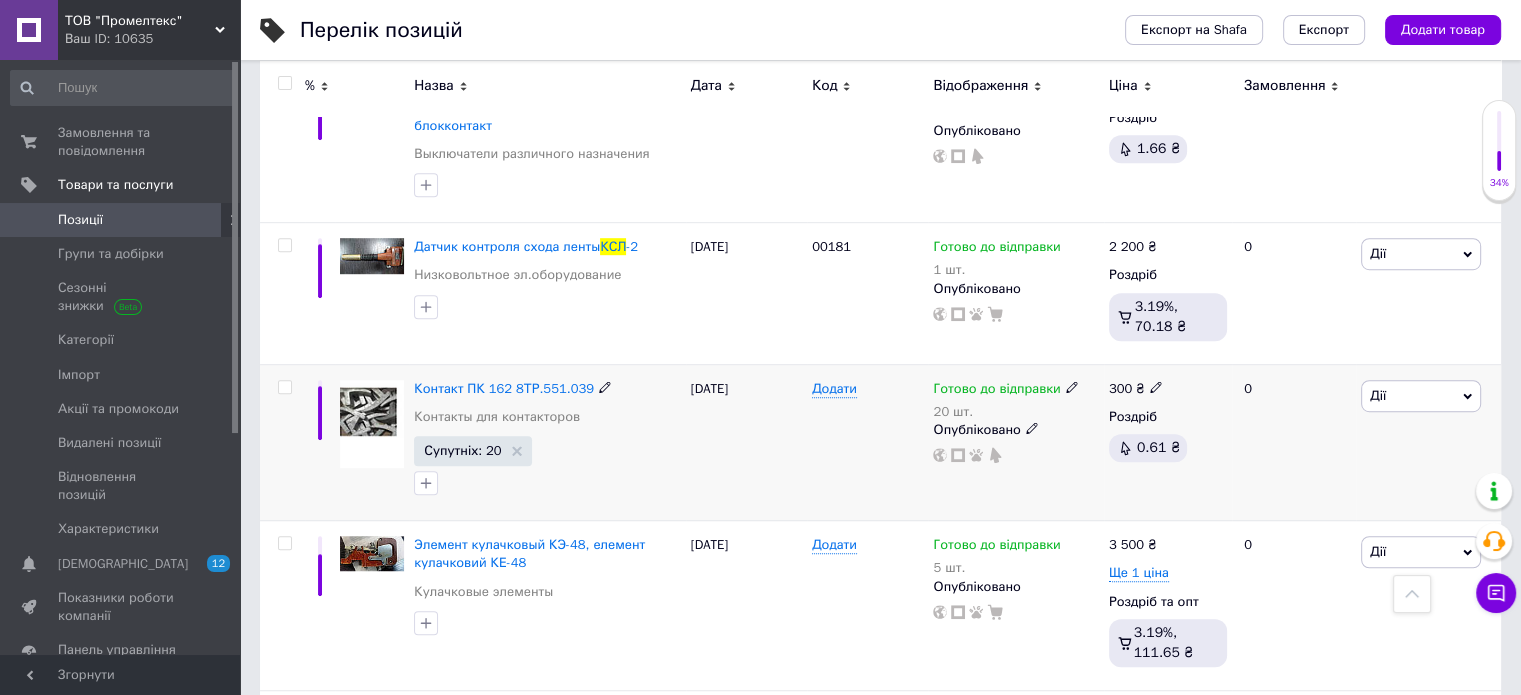 click 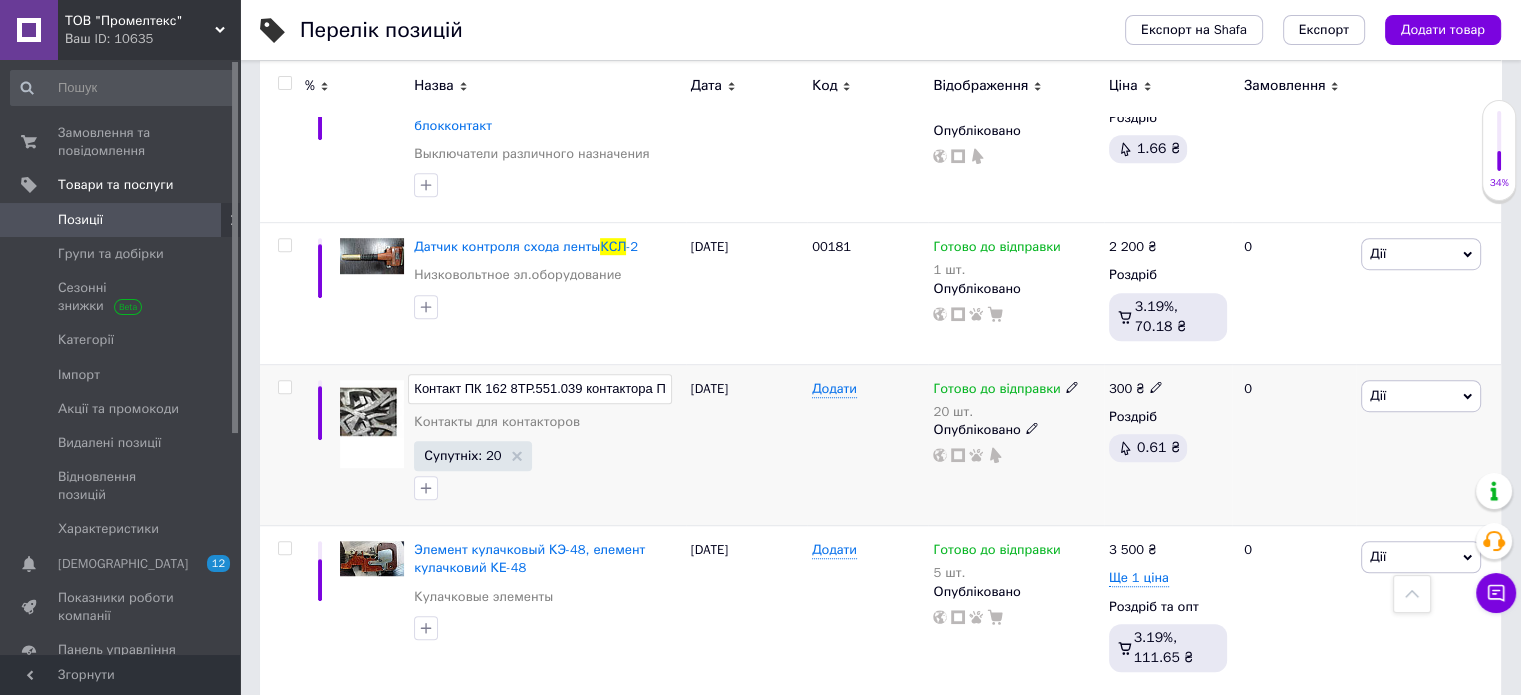 scroll, scrollTop: 0, scrollLeft: 7, axis: horizontal 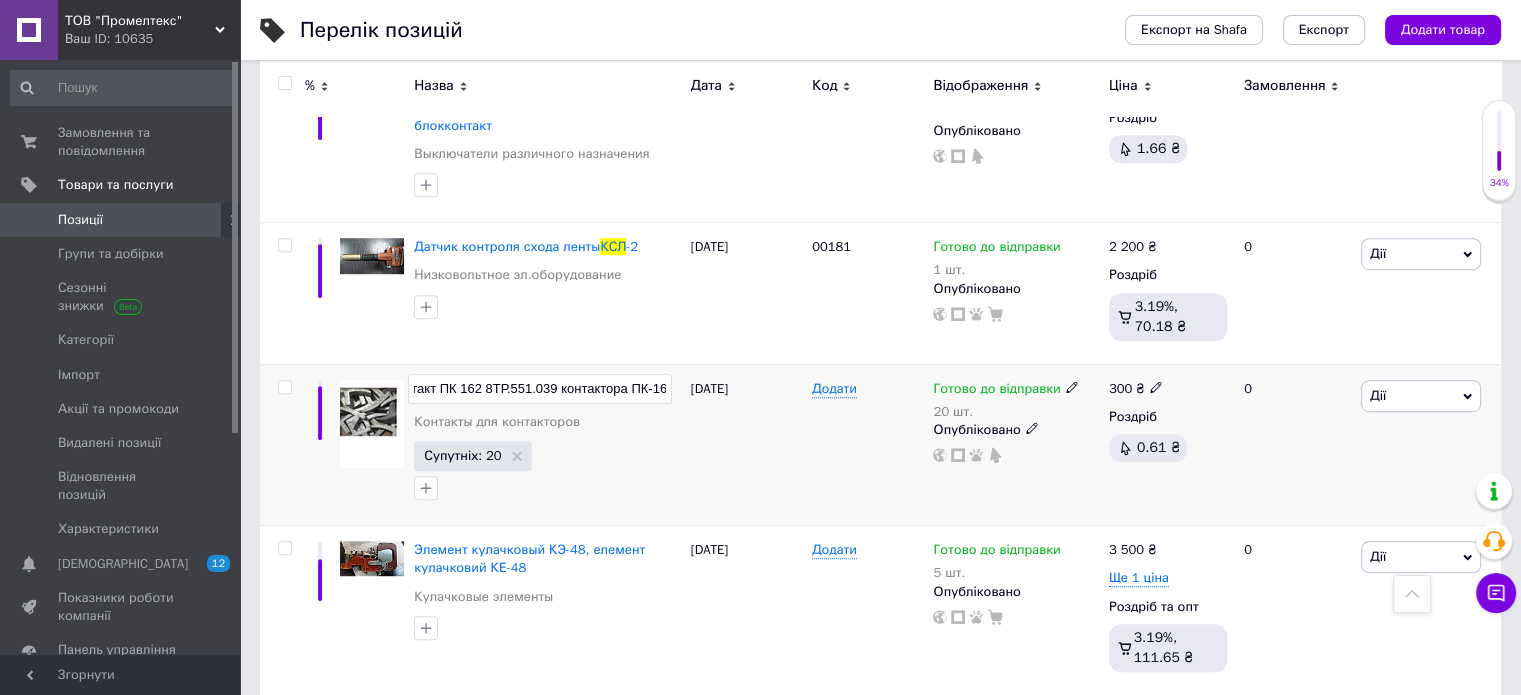 type on "Контакт ПК 162 8ТР.551.039 контактора ПК-162" 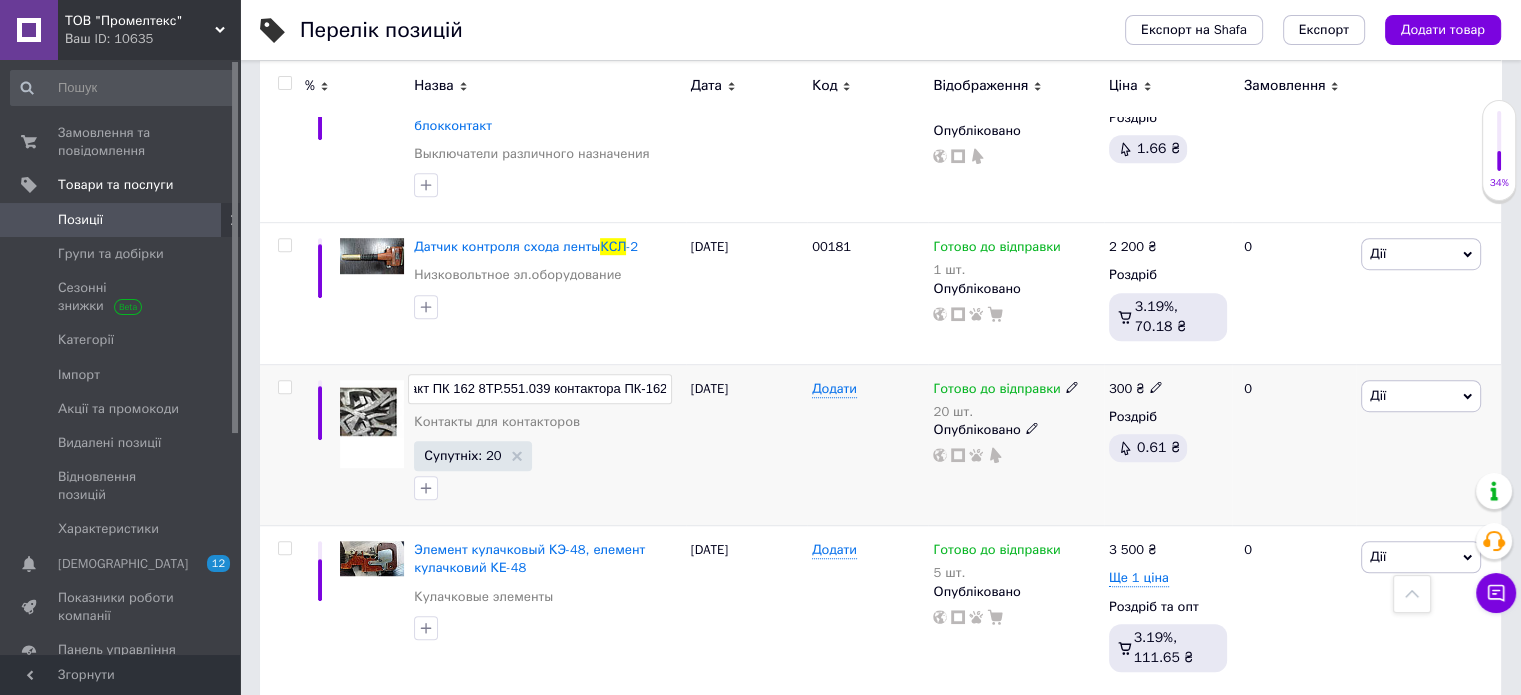 click on "Супутніх: 20" at bounding box center (547, 472) 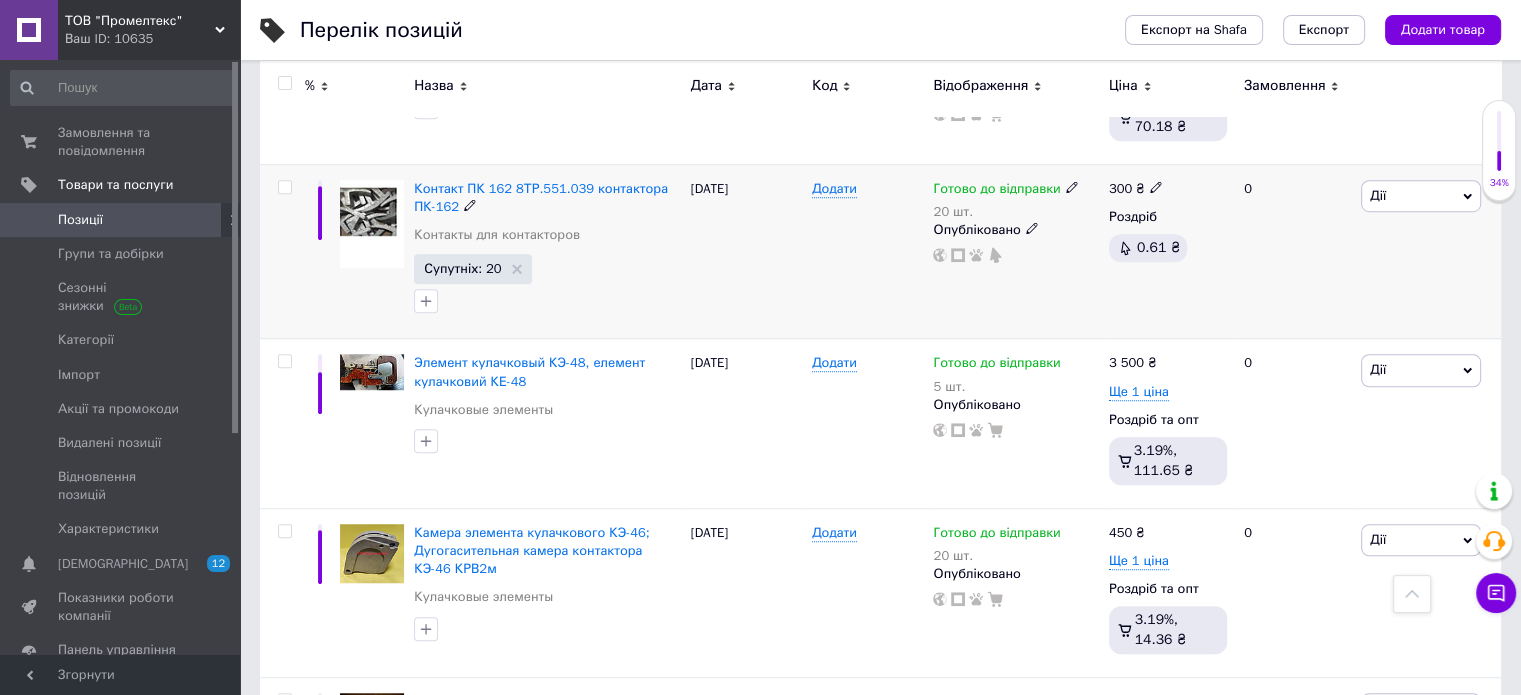 scroll, scrollTop: 1500, scrollLeft: 0, axis: vertical 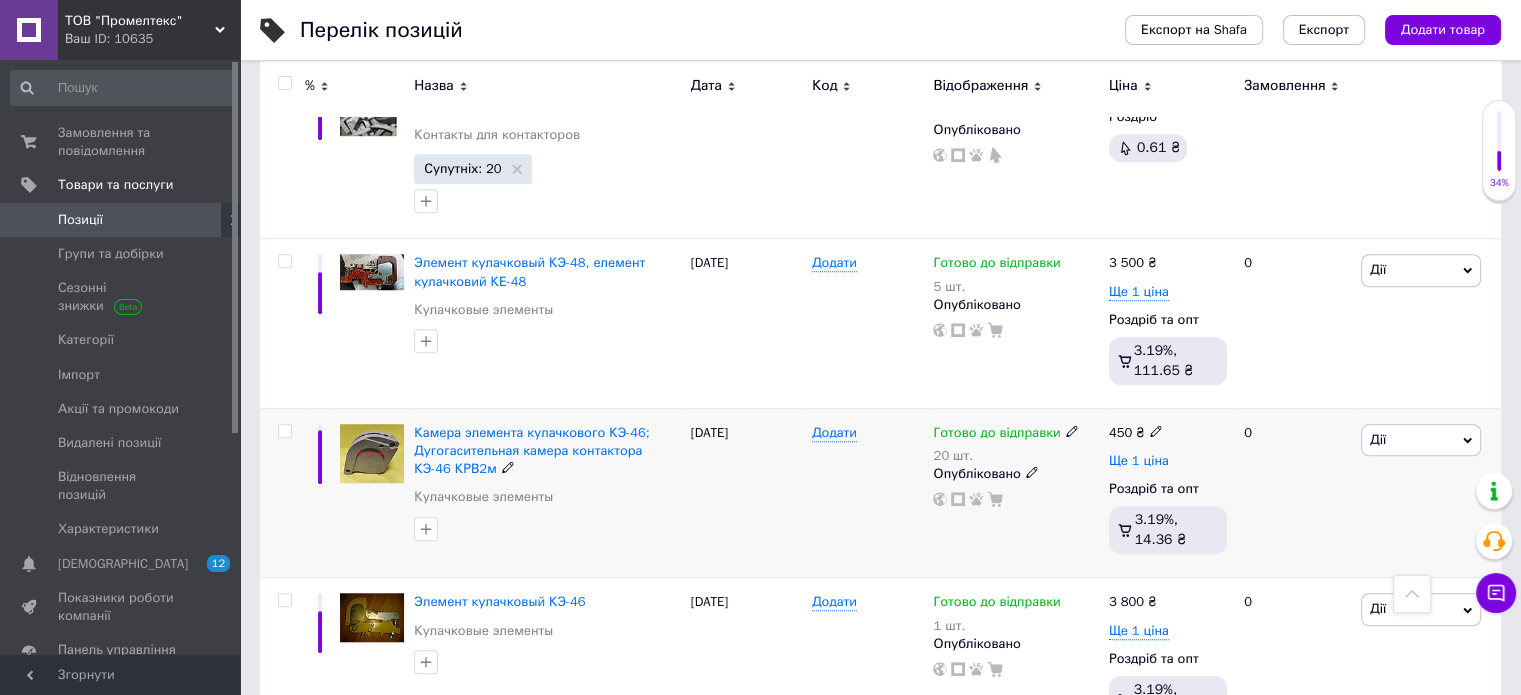 click on "Ще 1 ціна" at bounding box center (1139, 461) 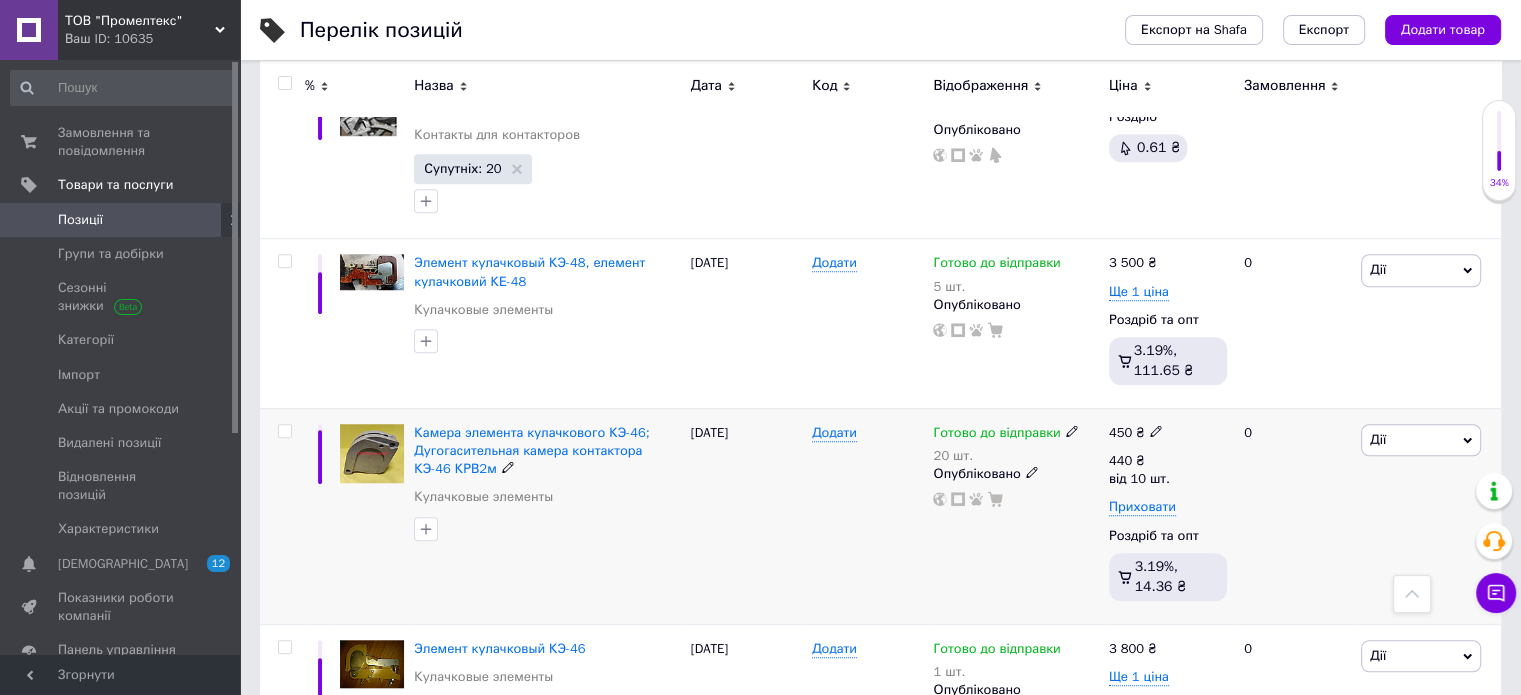 click on "0" at bounding box center [1294, 516] 